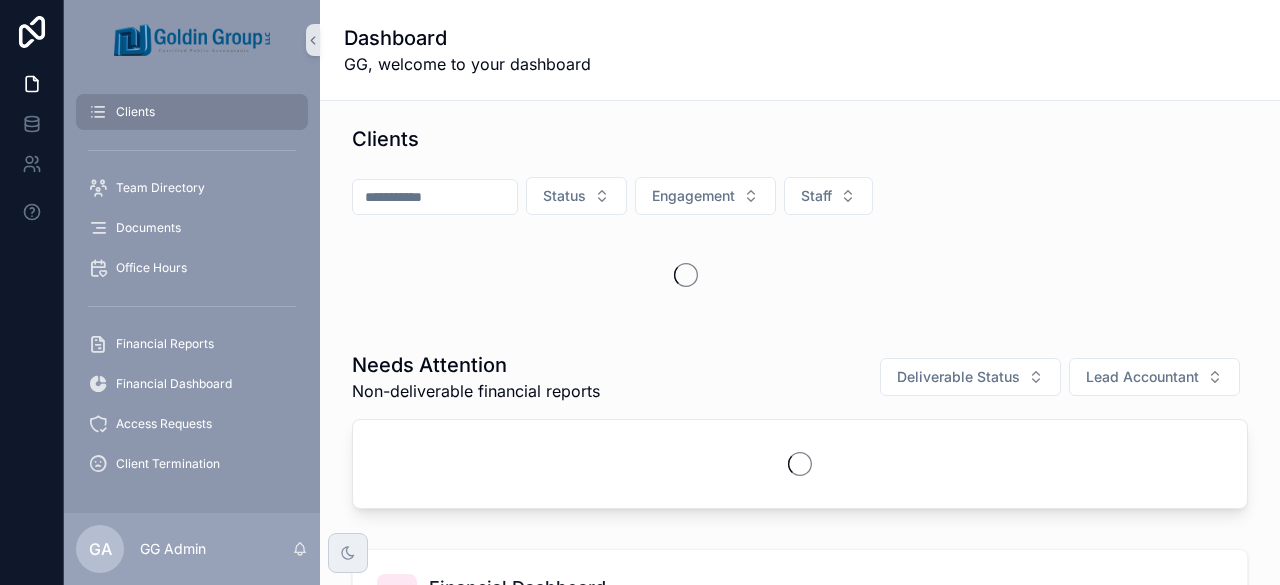 scroll, scrollTop: 0, scrollLeft: 0, axis: both 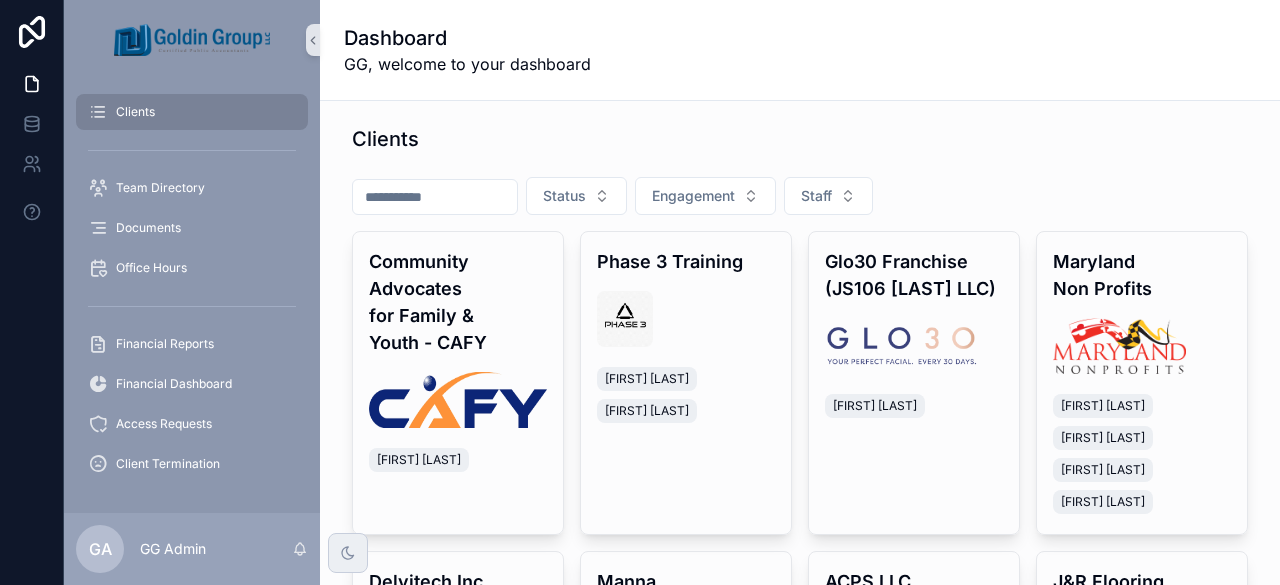 click at bounding box center [435, 197] 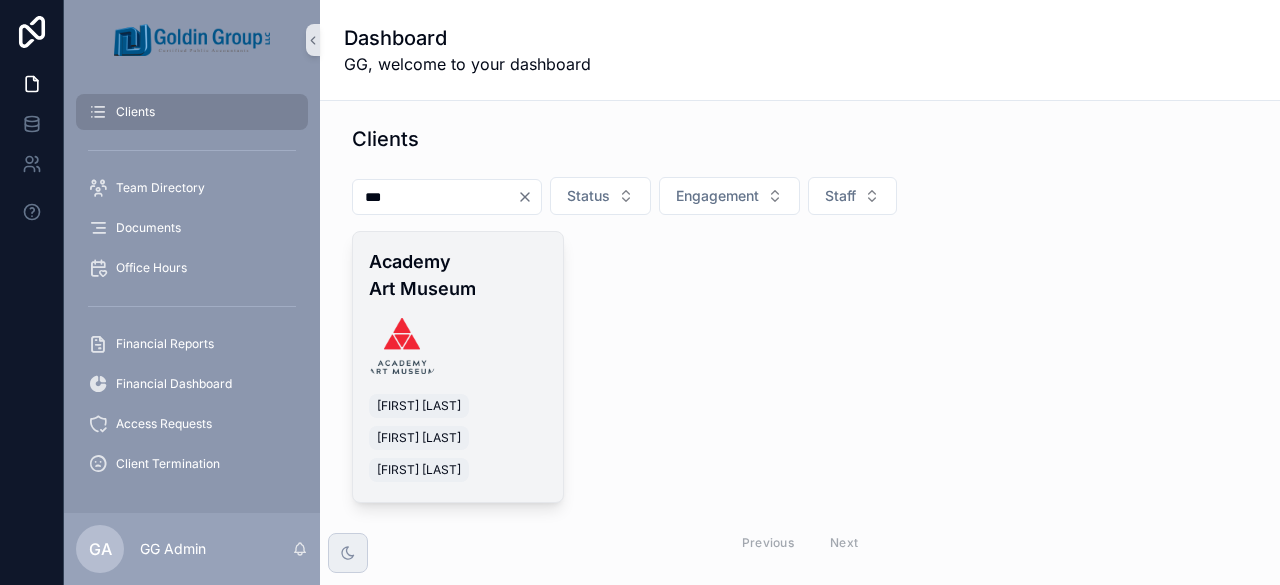 type on "***" 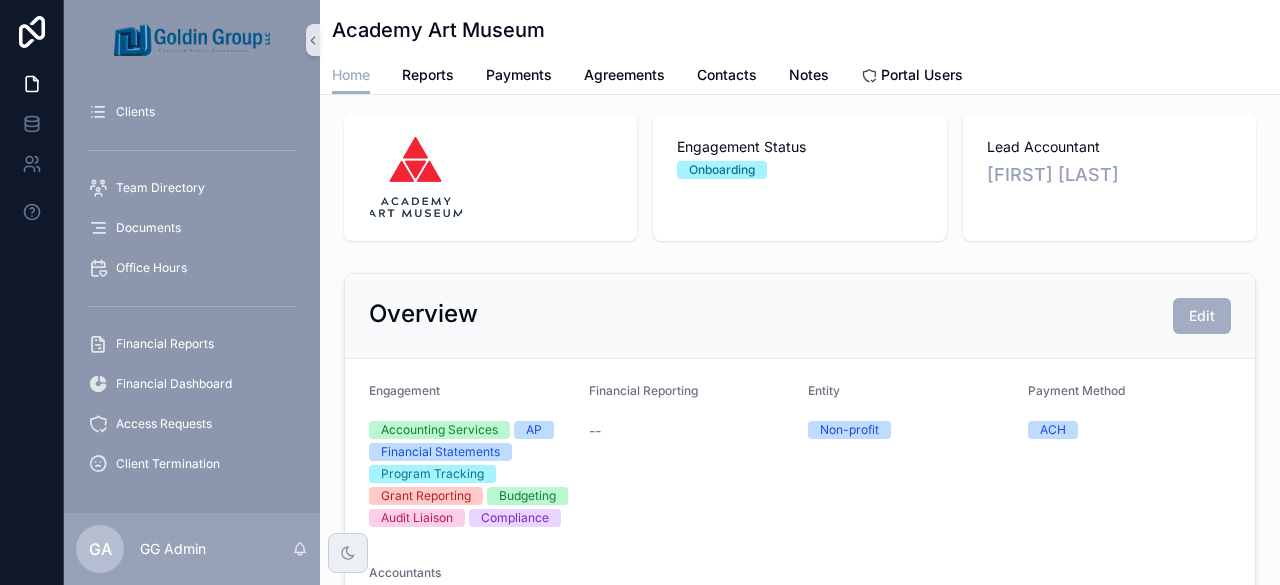 scroll, scrollTop: 15, scrollLeft: 0, axis: vertical 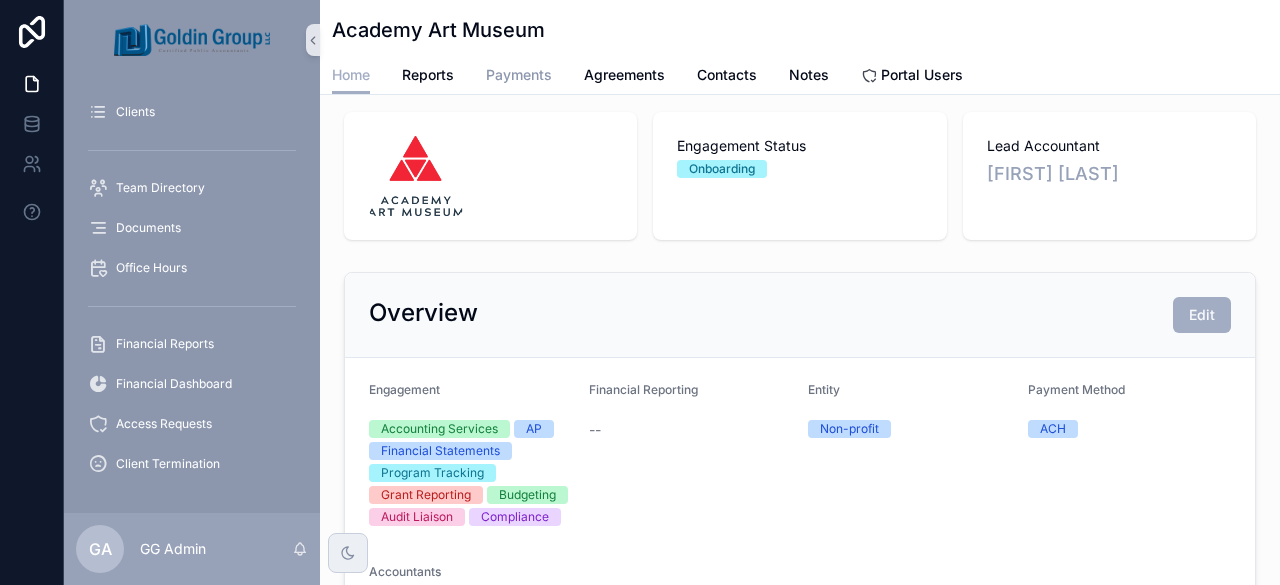 click on "Payments" at bounding box center (519, 75) 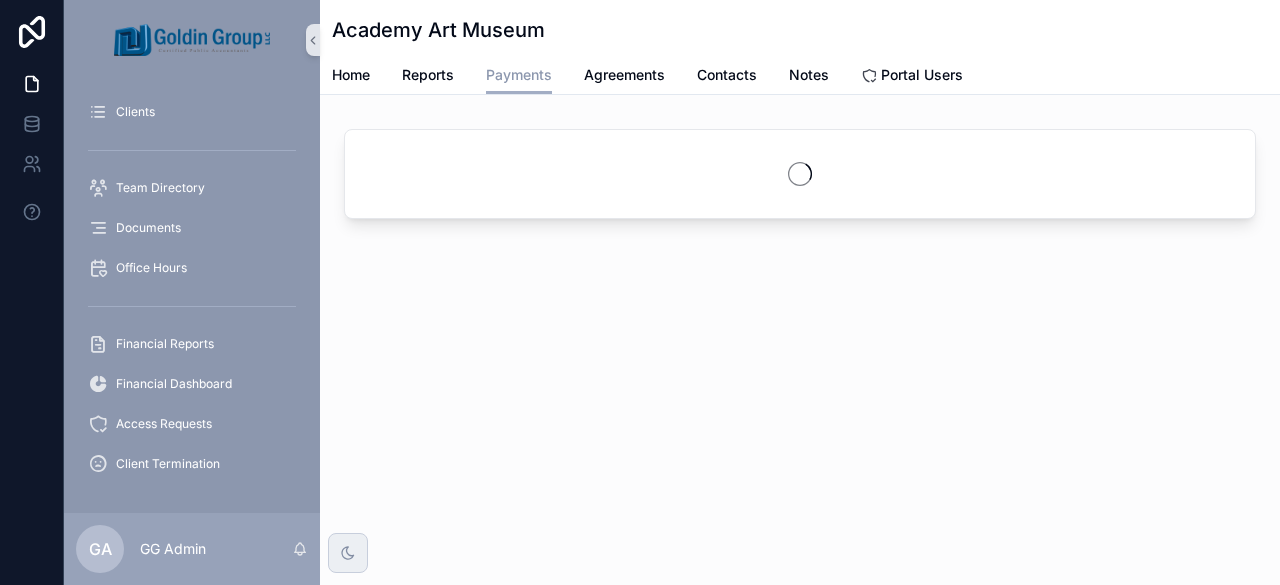 scroll, scrollTop: 0, scrollLeft: 0, axis: both 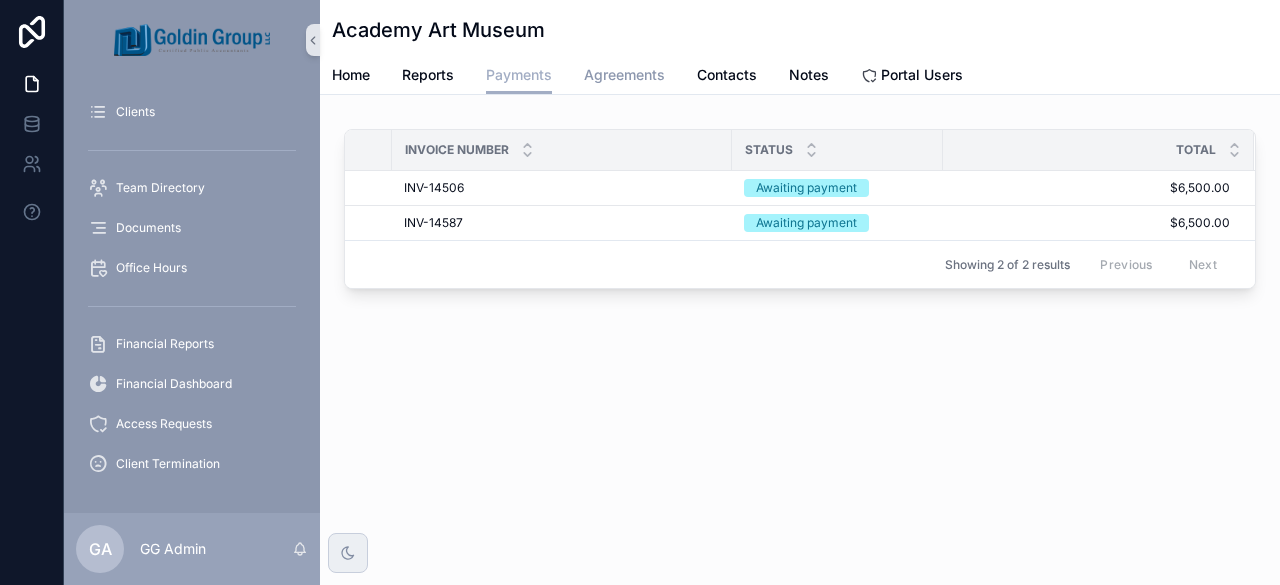 click on "Agreements" at bounding box center [624, 75] 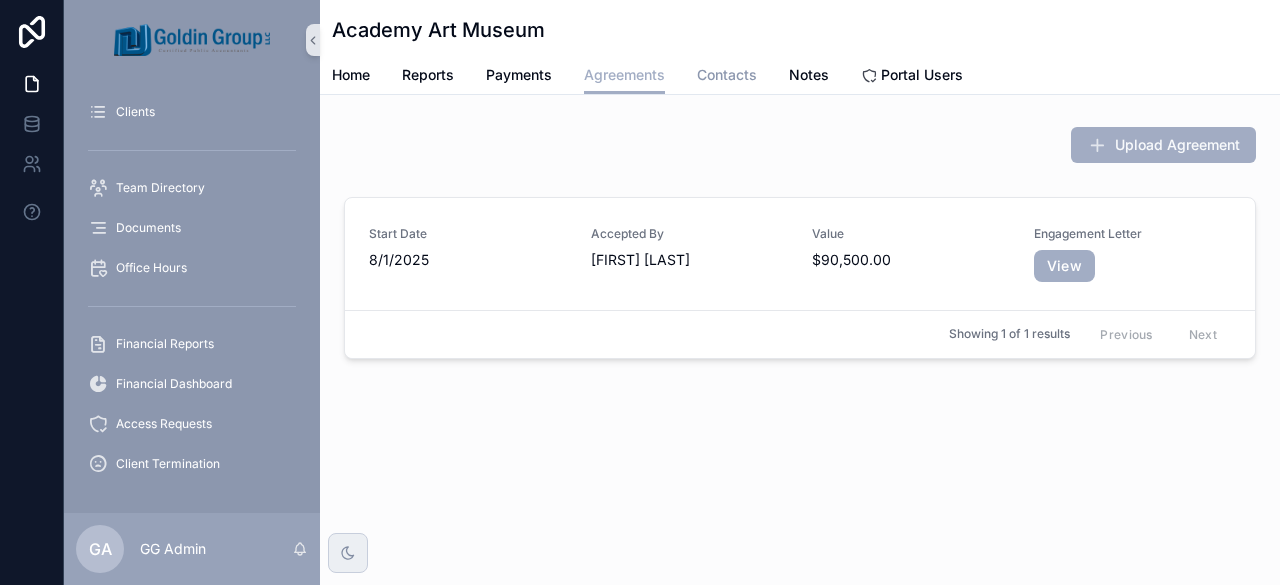 click on "Contacts" at bounding box center (727, 75) 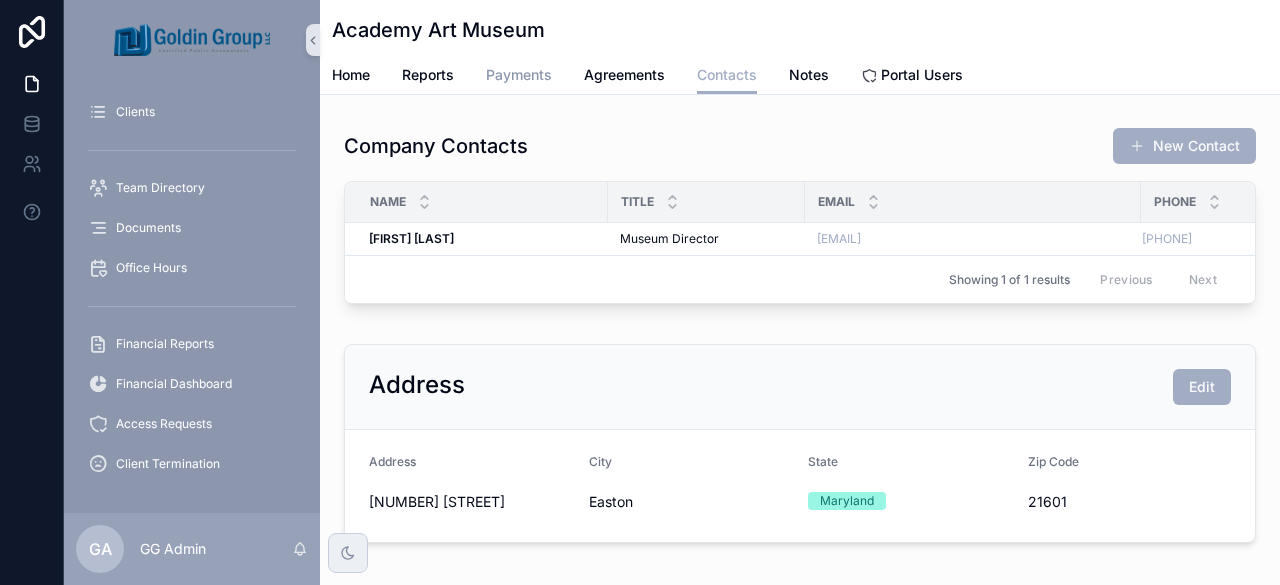 click on "Payments" at bounding box center (519, 75) 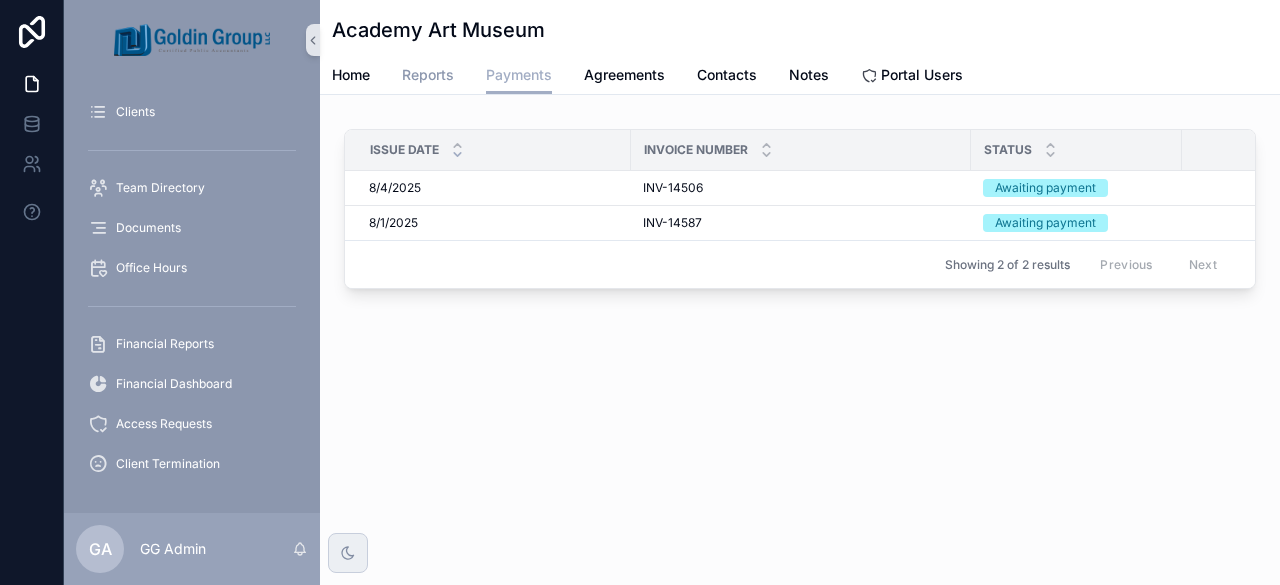 click on "Reports" at bounding box center [428, 75] 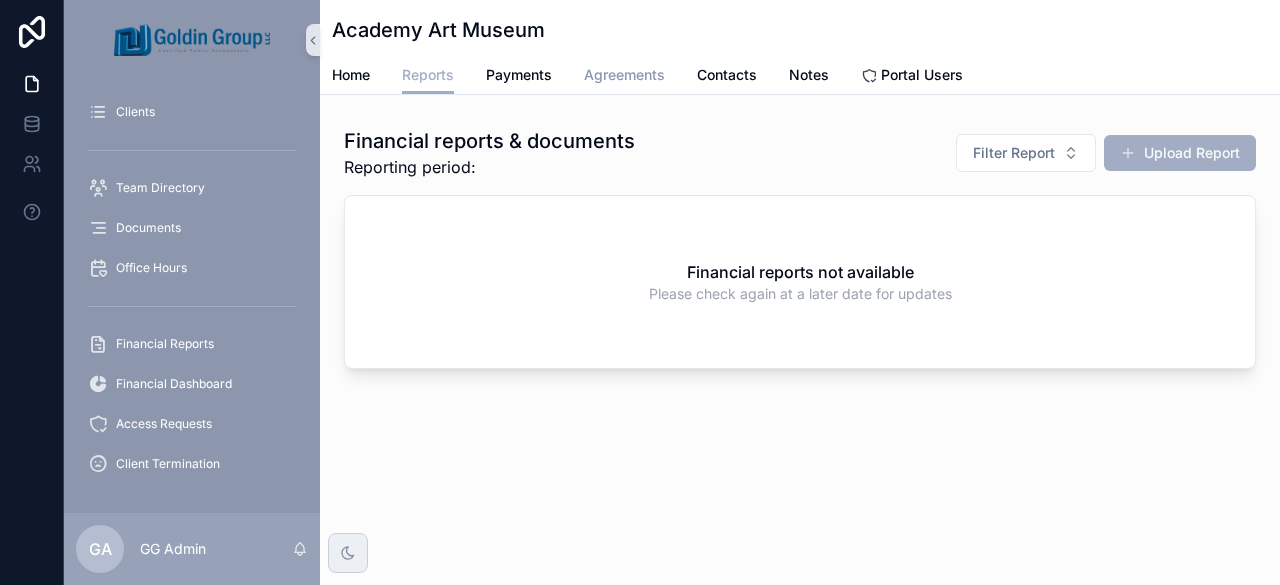 click on "Agreements" at bounding box center (624, 75) 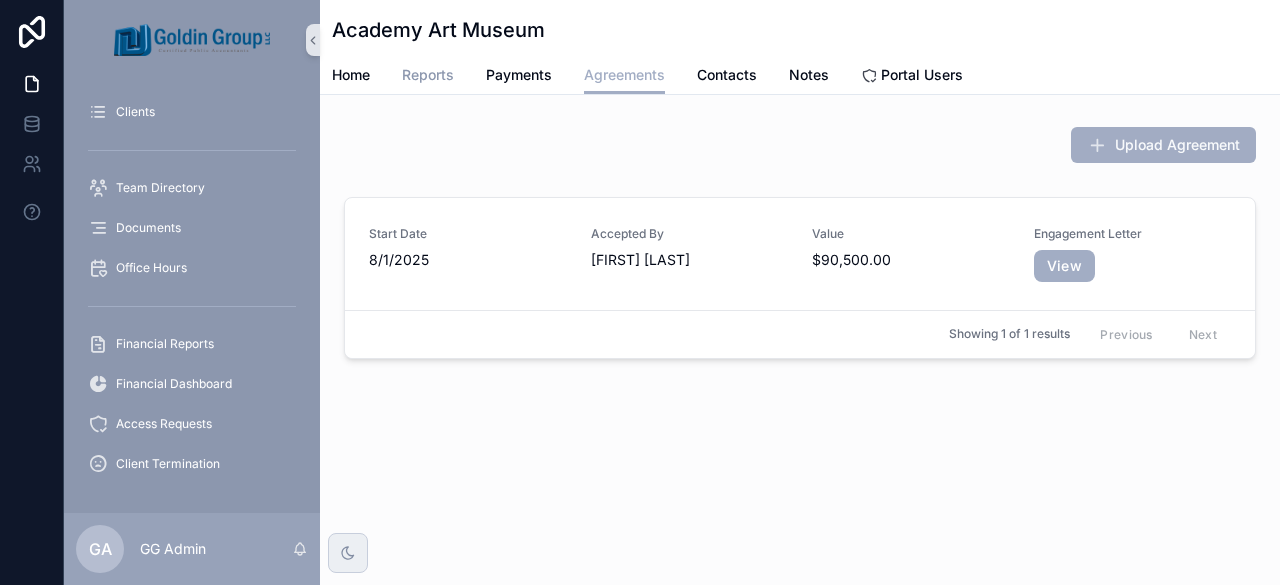 click on "Reports" at bounding box center (428, 75) 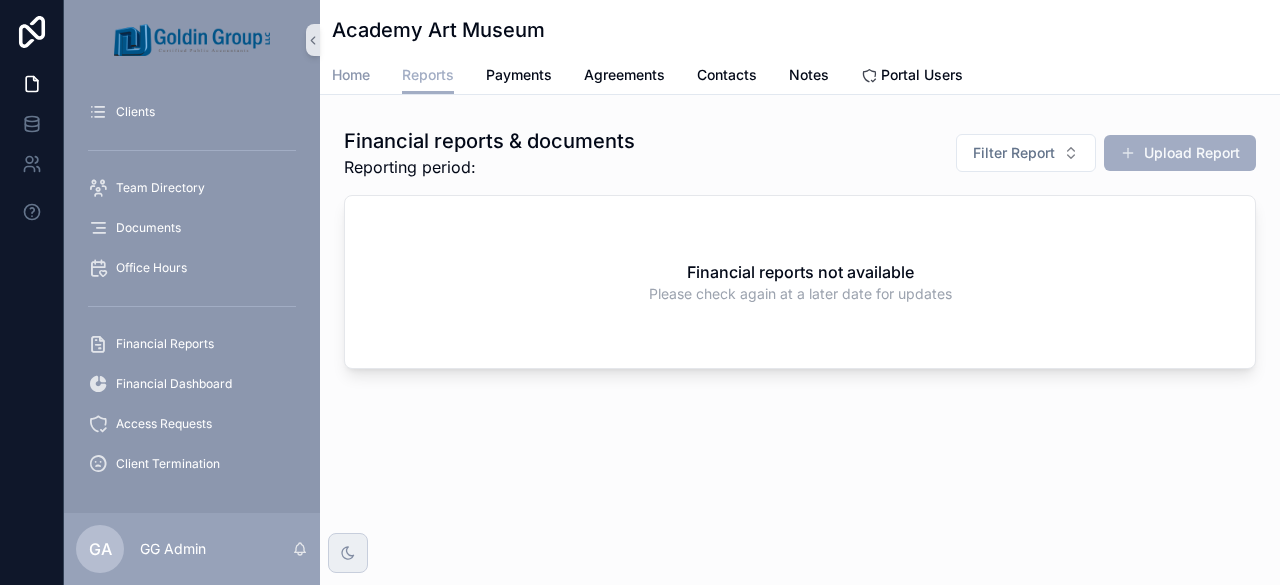 click on "Home" at bounding box center (351, 75) 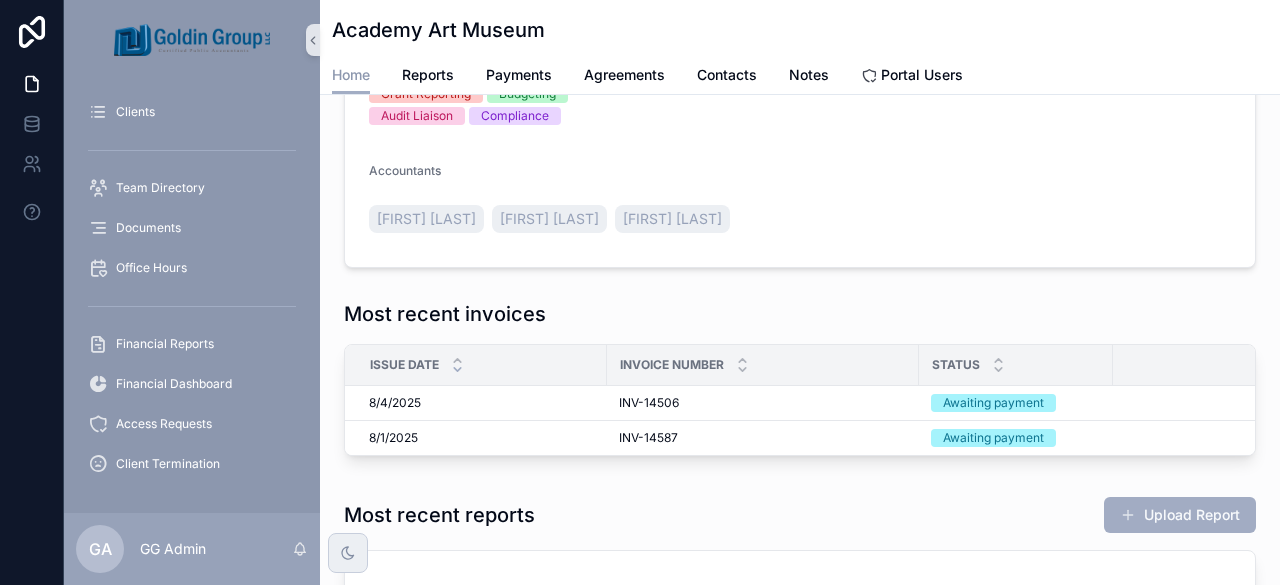 scroll, scrollTop: 417, scrollLeft: 0, axis: vertical 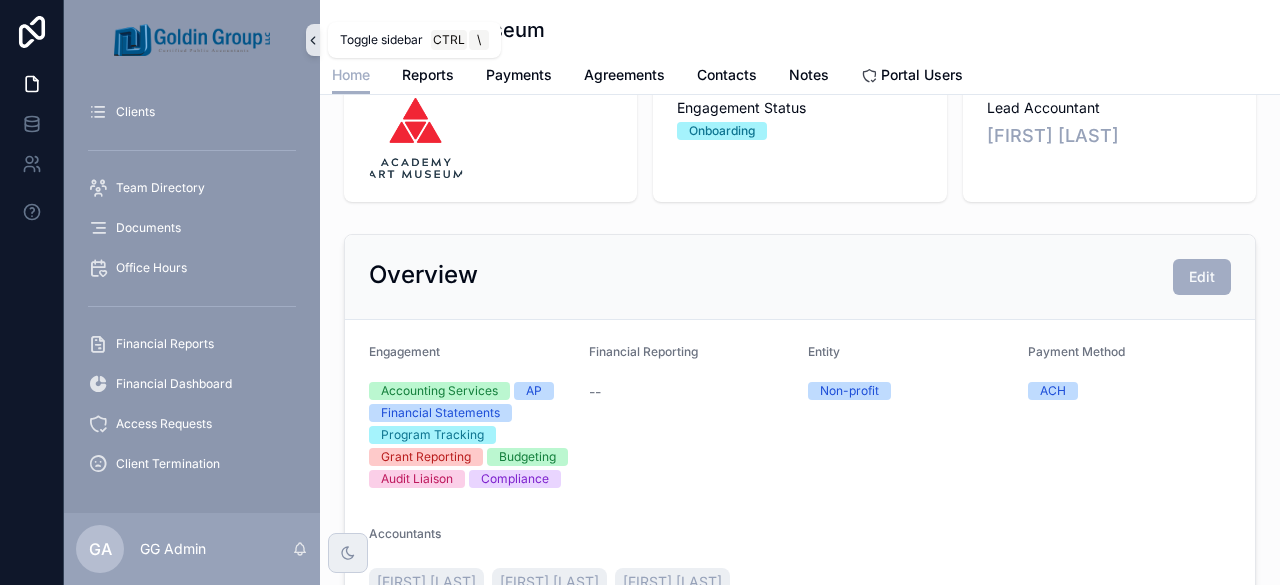 click 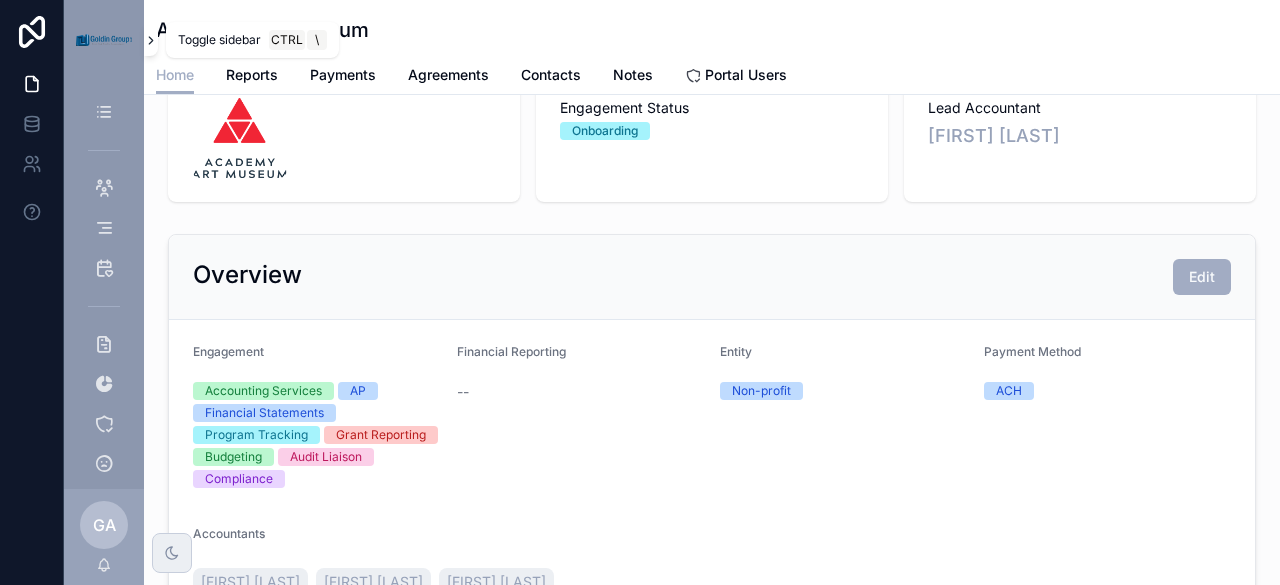 click 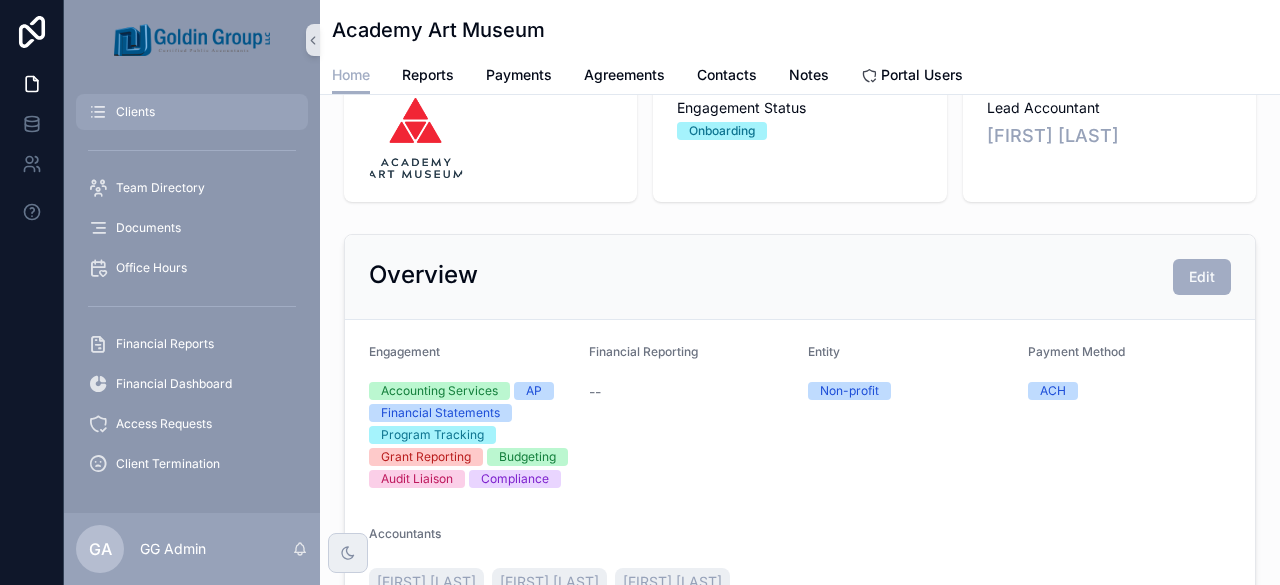 drag, startPoint x: 161, startPoint y: 124, endPoint x: 136, endPoint y: 115, distance: 26.57066 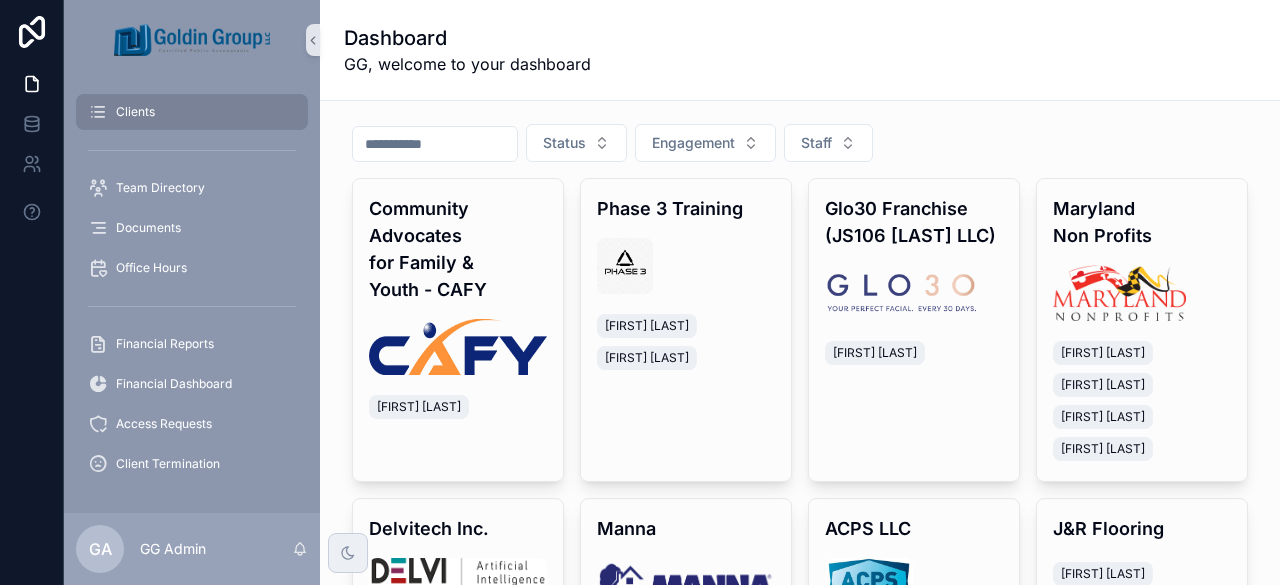 click at bounding box center [435, 144] 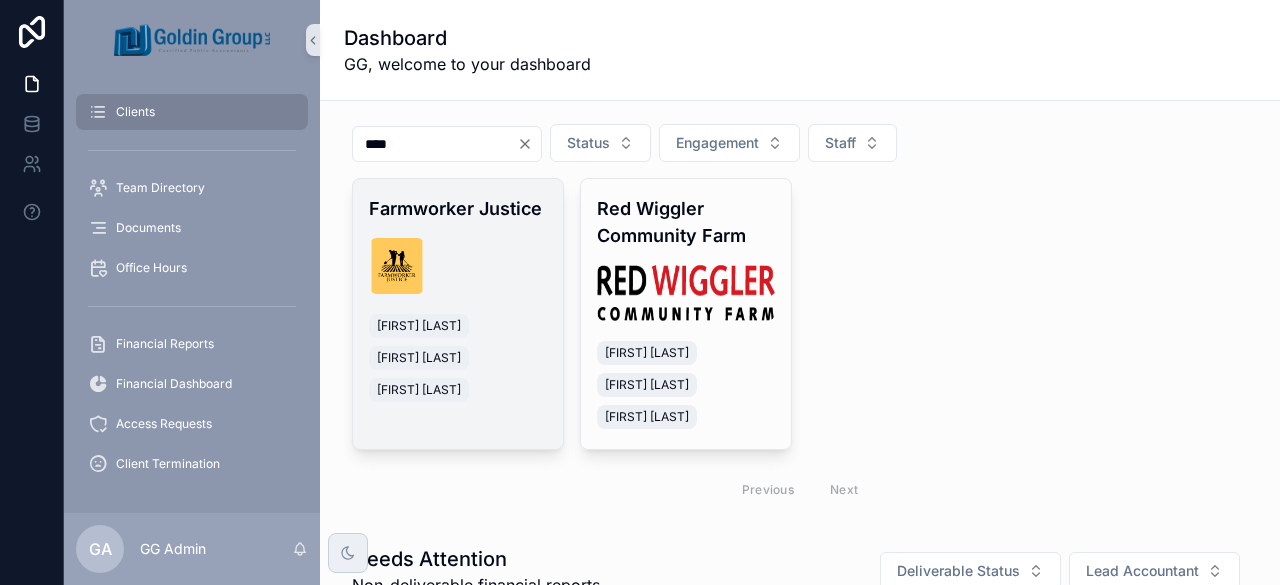type on "****" 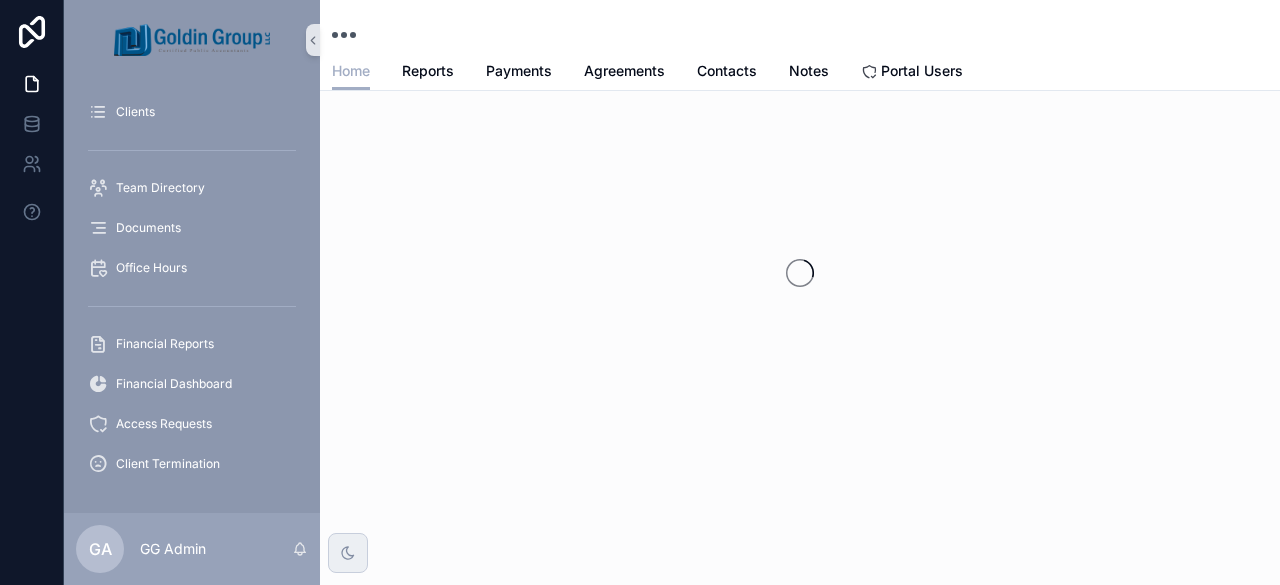 scroll, scrollTop: 0, scrollLeft: 0, axis: both 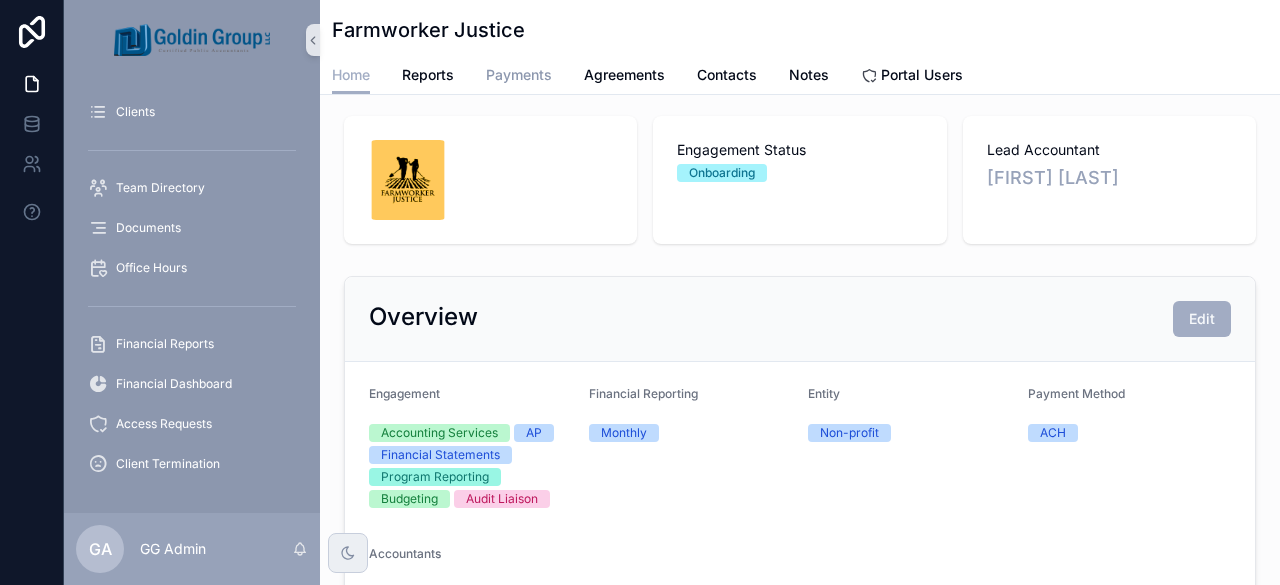 click on "Payments" at bounding box center (519, 75) 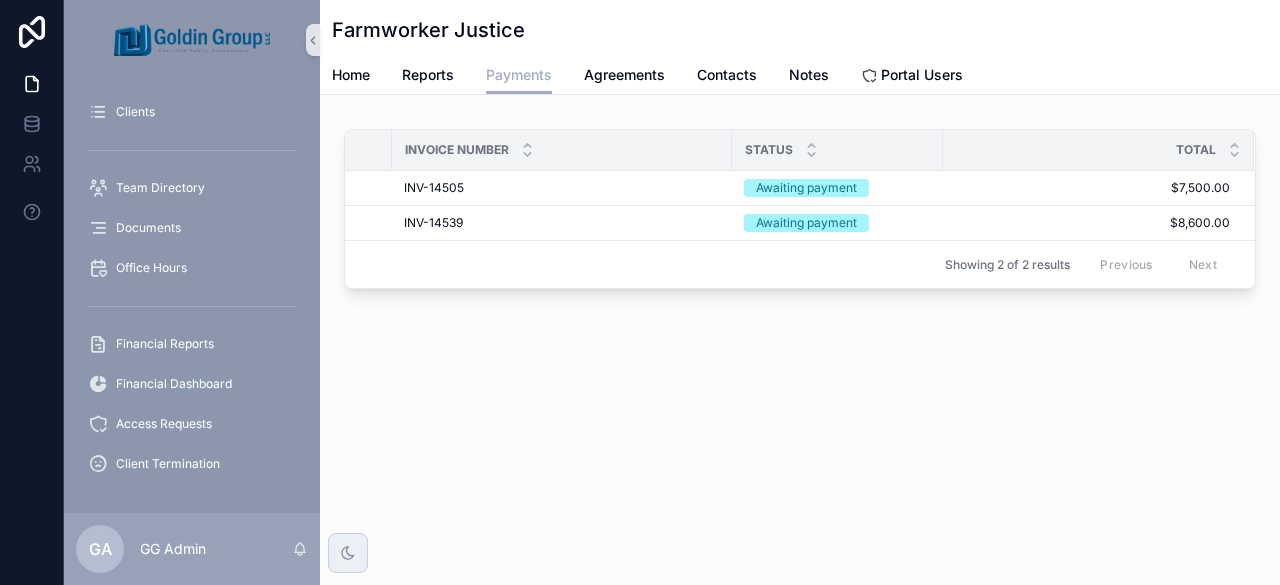 scroll, scrollTop: 0, scrollLeft: 0, axis: both 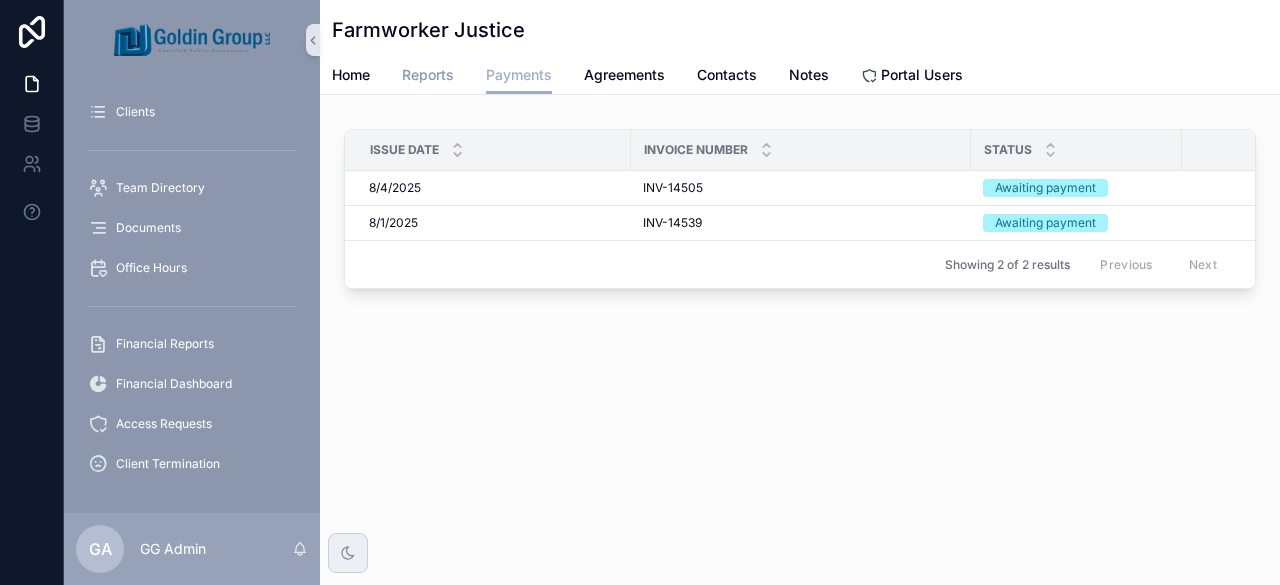 click on "Reports" at bounding box center (428, 75) 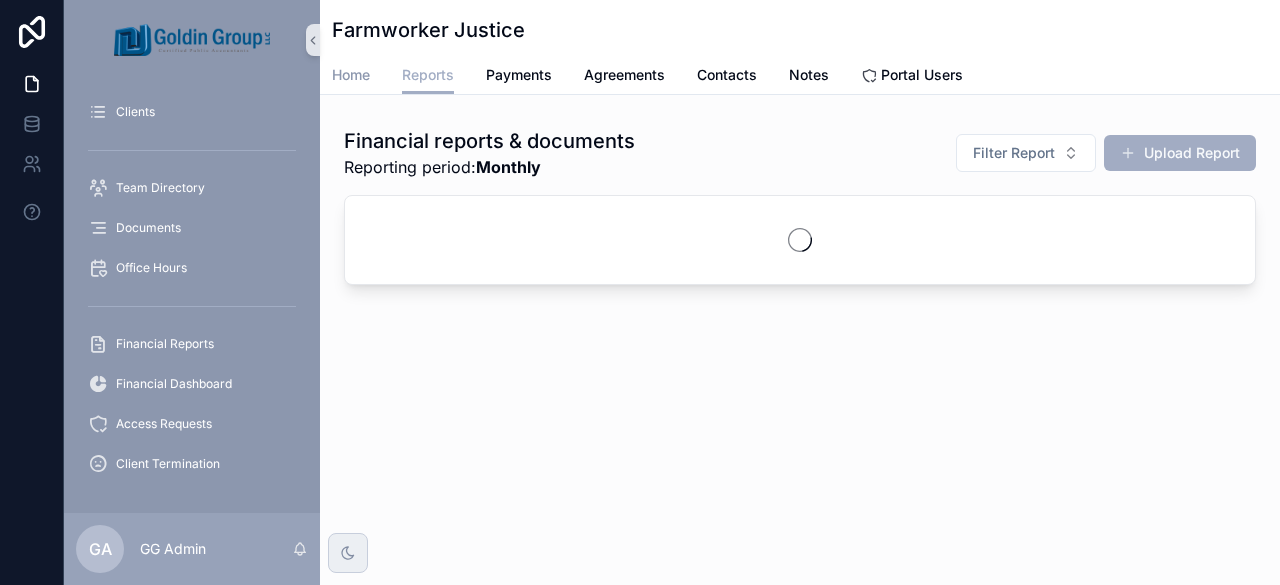 click on "Home" at bounding box center (351, 75) 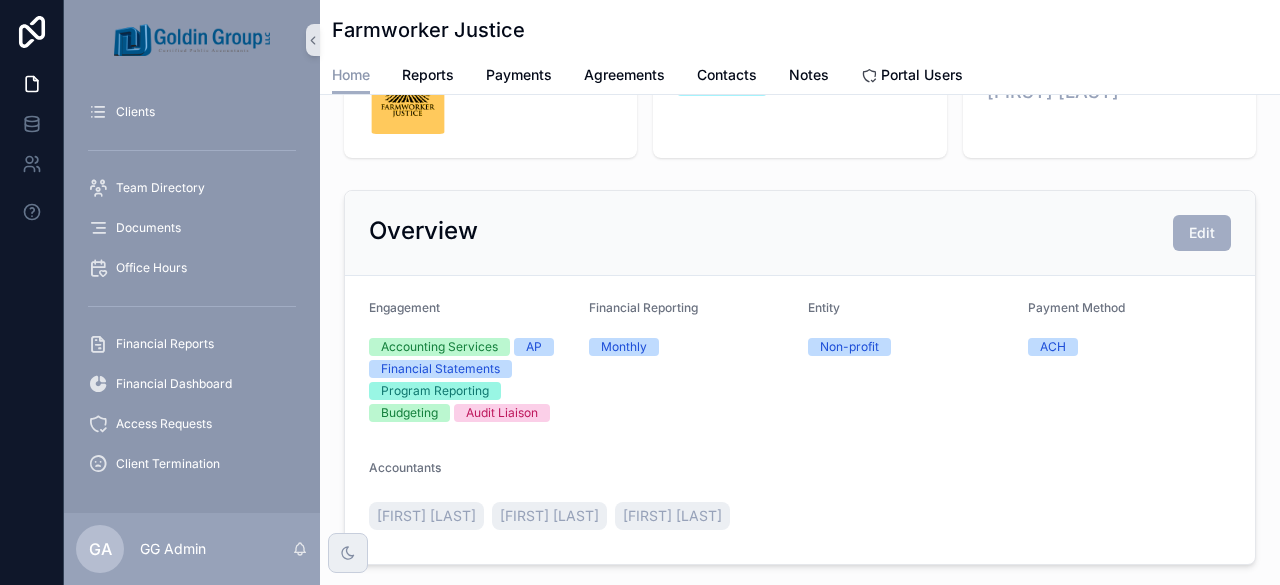 scroll, scrollTop: 83, scrollLeft: 0, axis: vertical 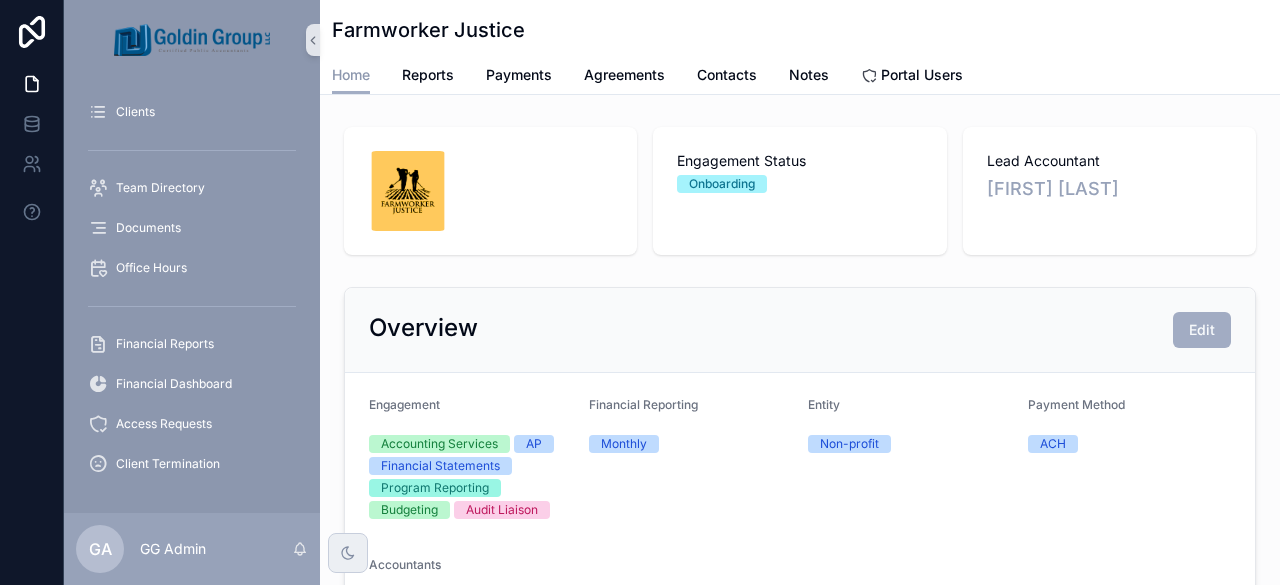 click on "Home" at bounding box center (351, 75) 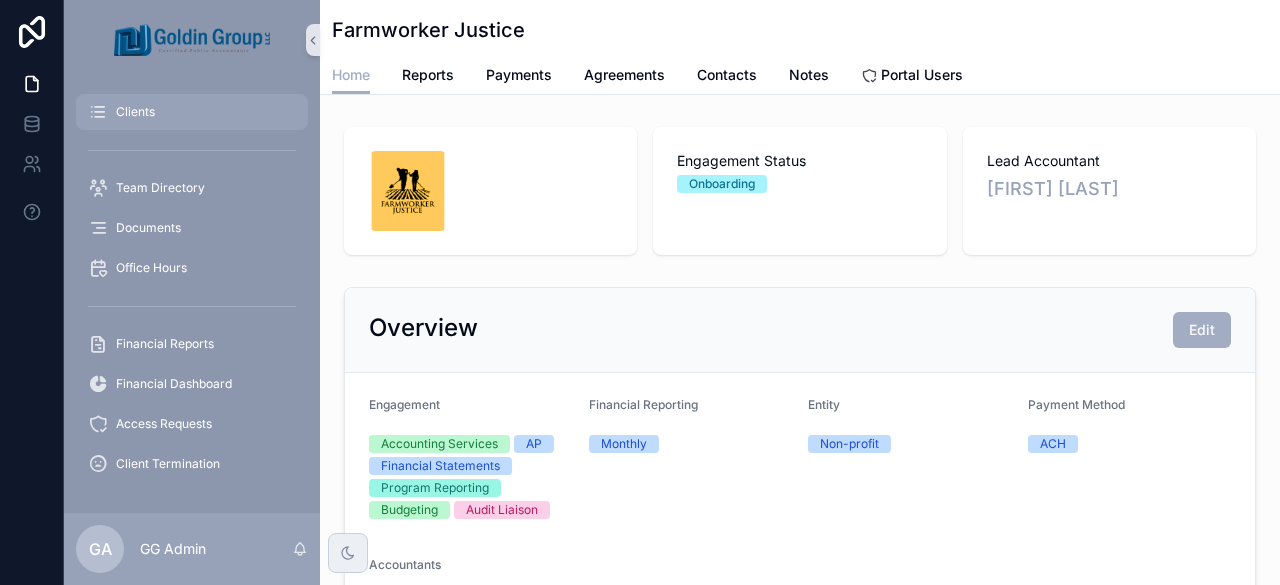 click on "Clients" at bounding box center [135, 112] 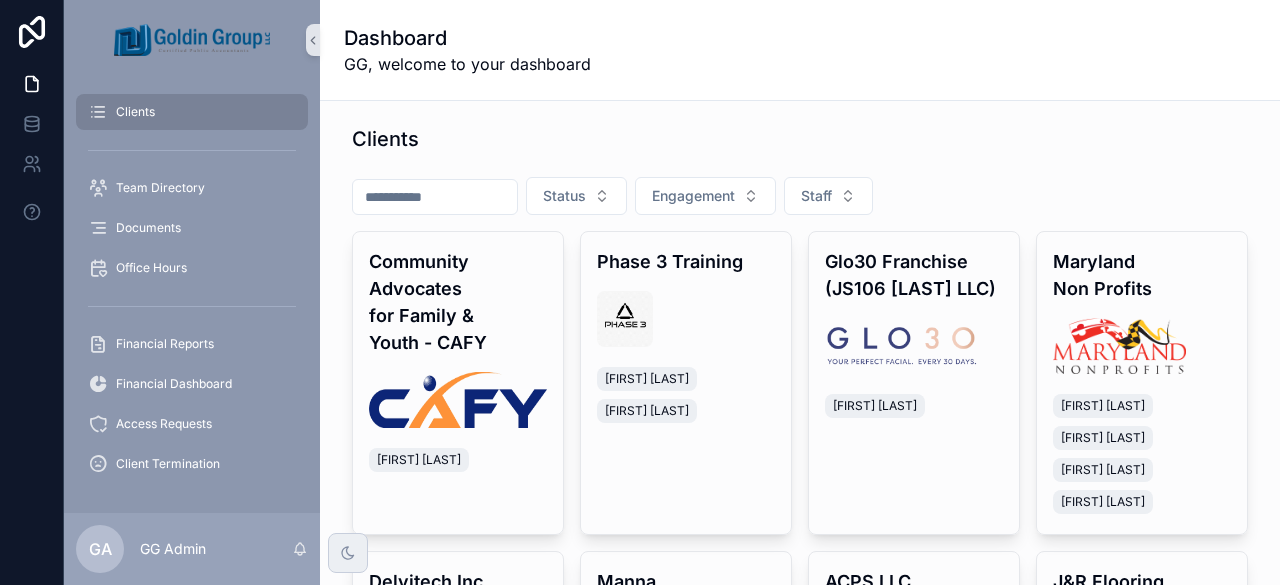click at bounding box center (435, 197) 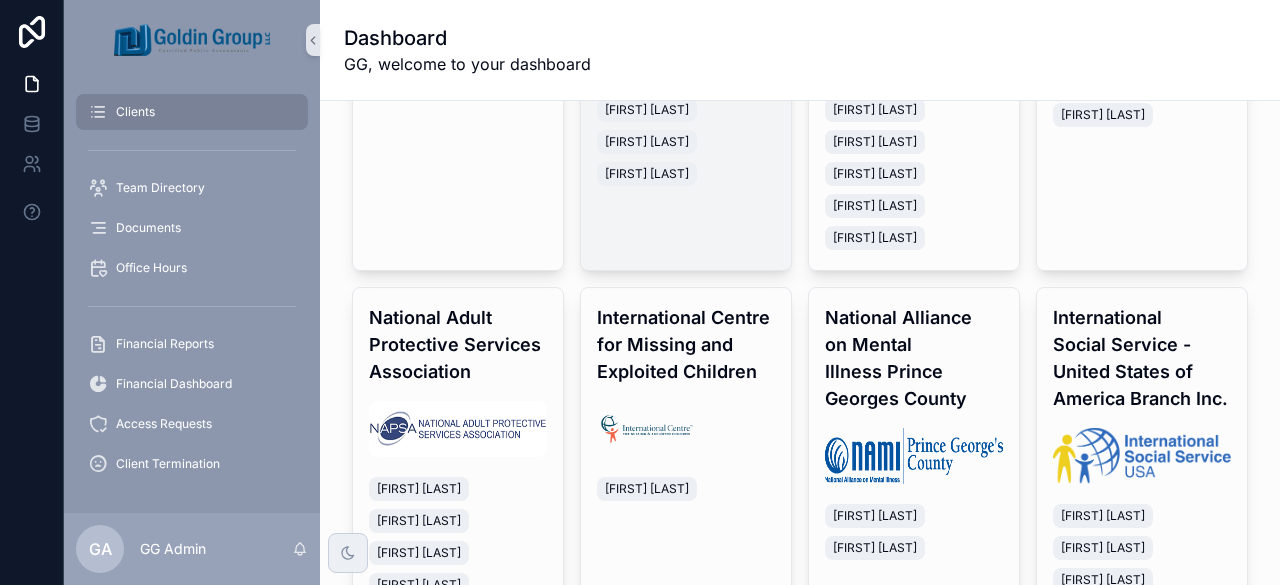 scroll, scrollTop: 338, scrollLeft: 0, axis: vertical 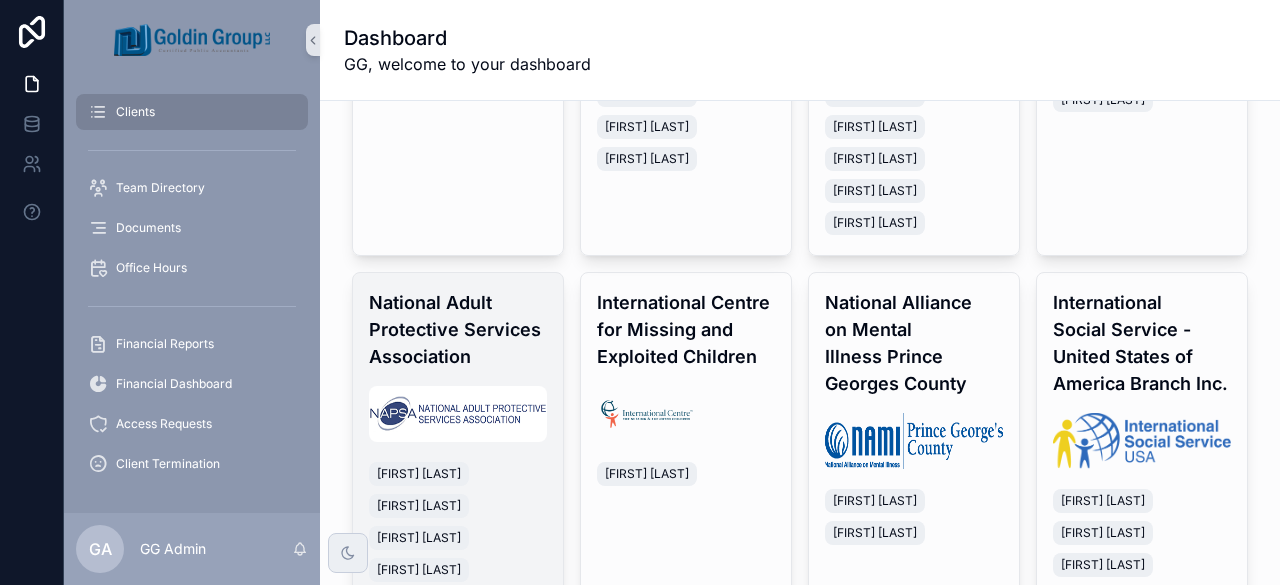 type on "*****" 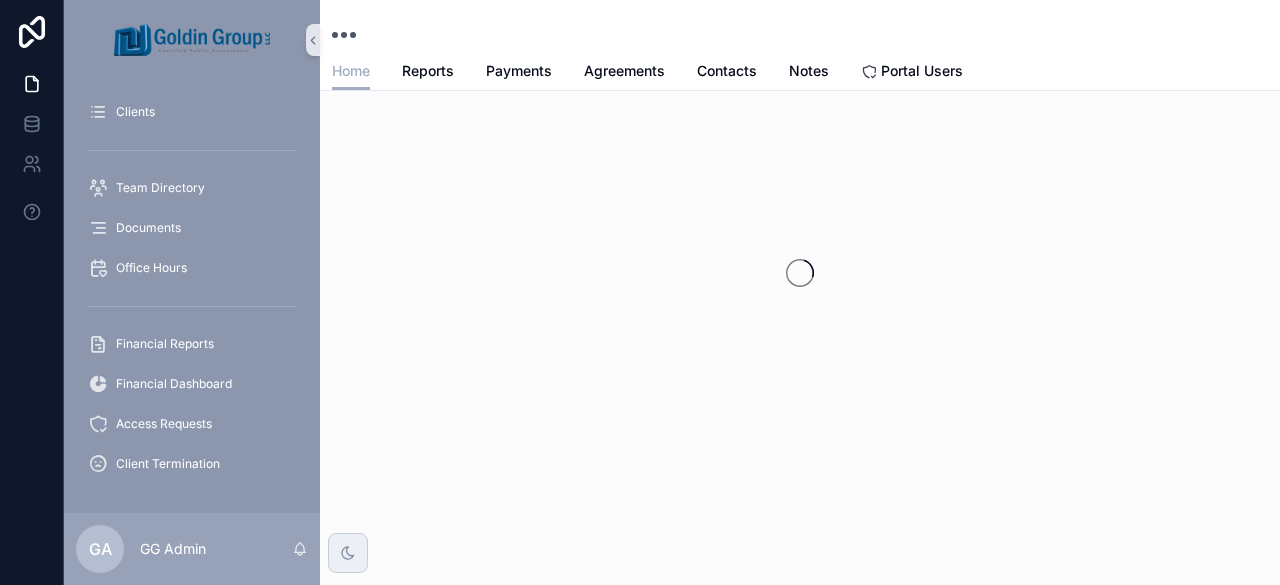 scroll, scrollTop: 0, scrollLeft: 0, axis: both 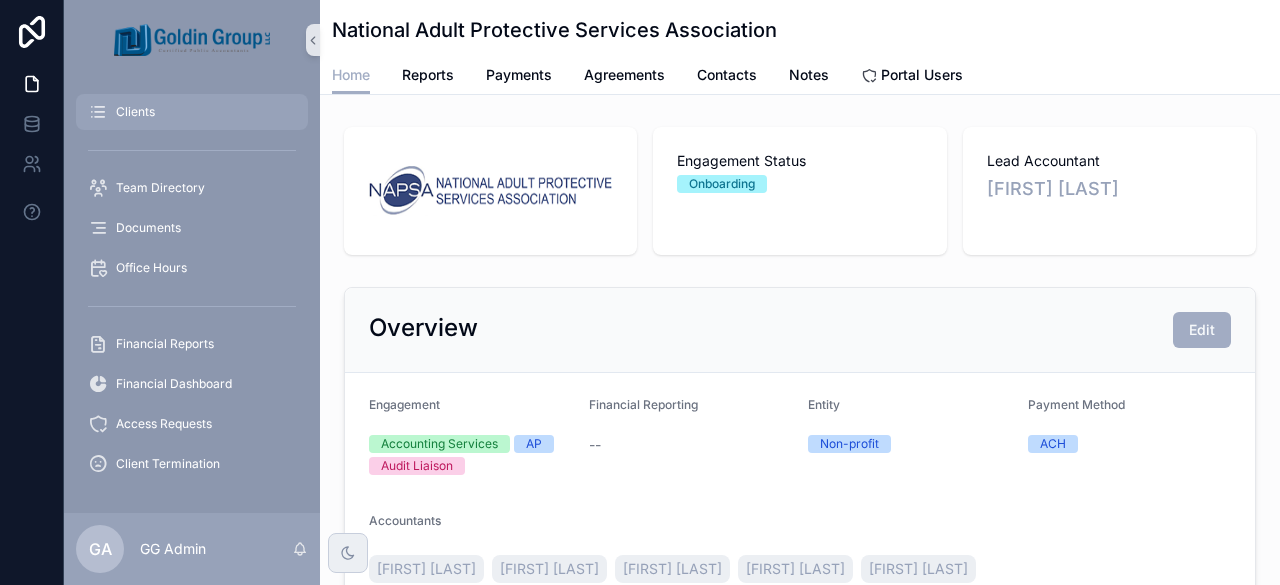 click on "Clients" at bounding box center [192, 112] 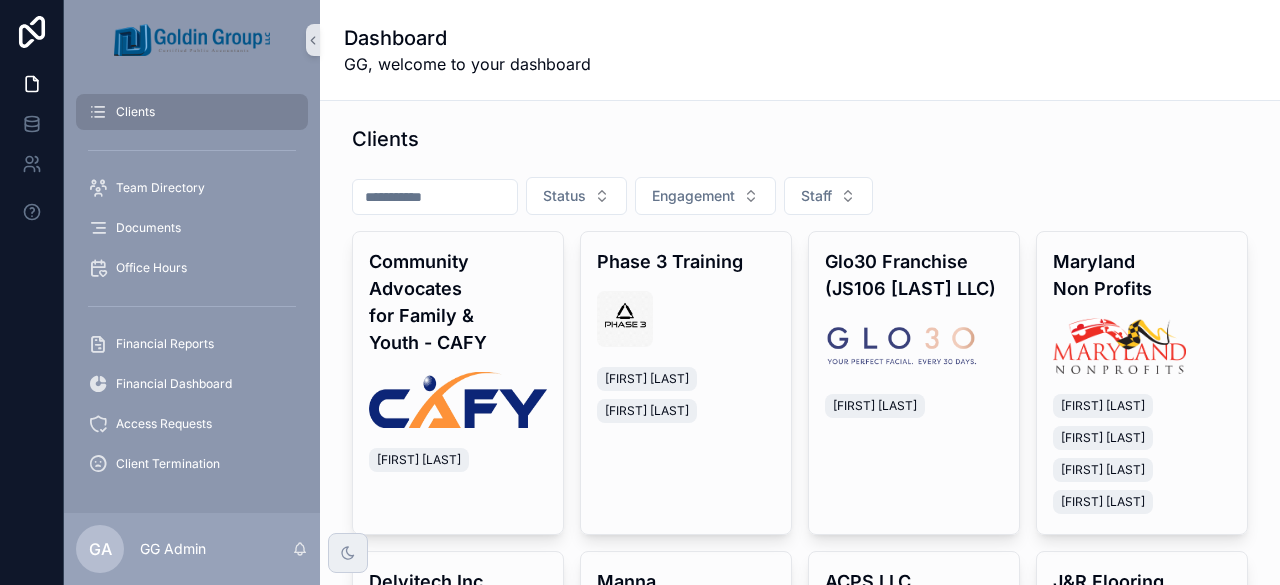 click at bounding box center [435, 197] 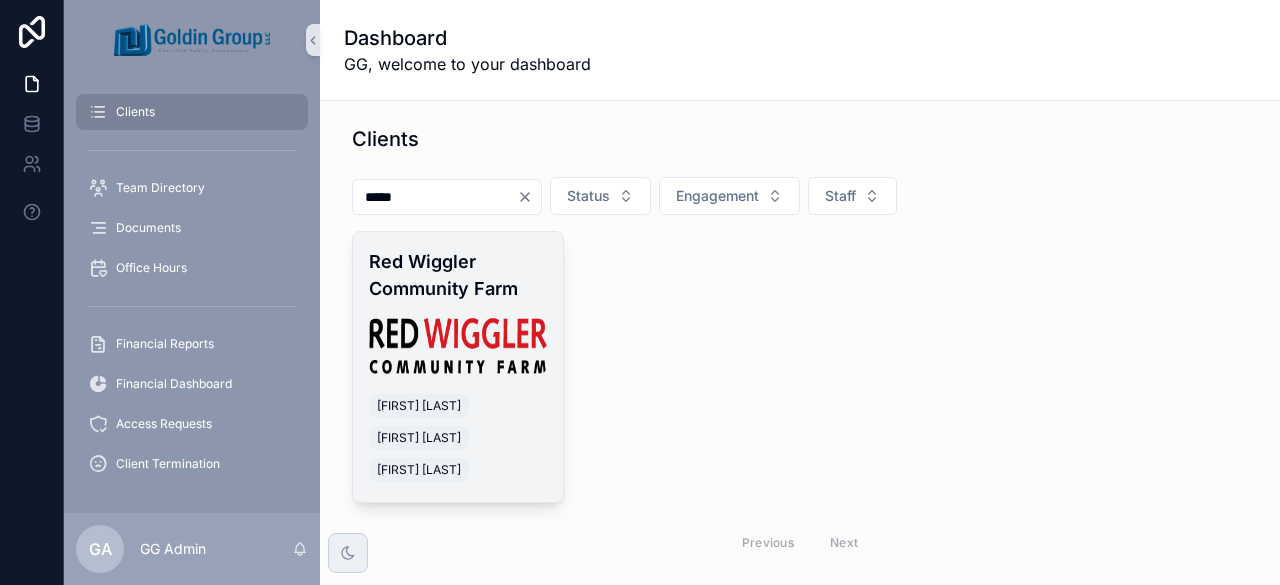 type on "*****" 